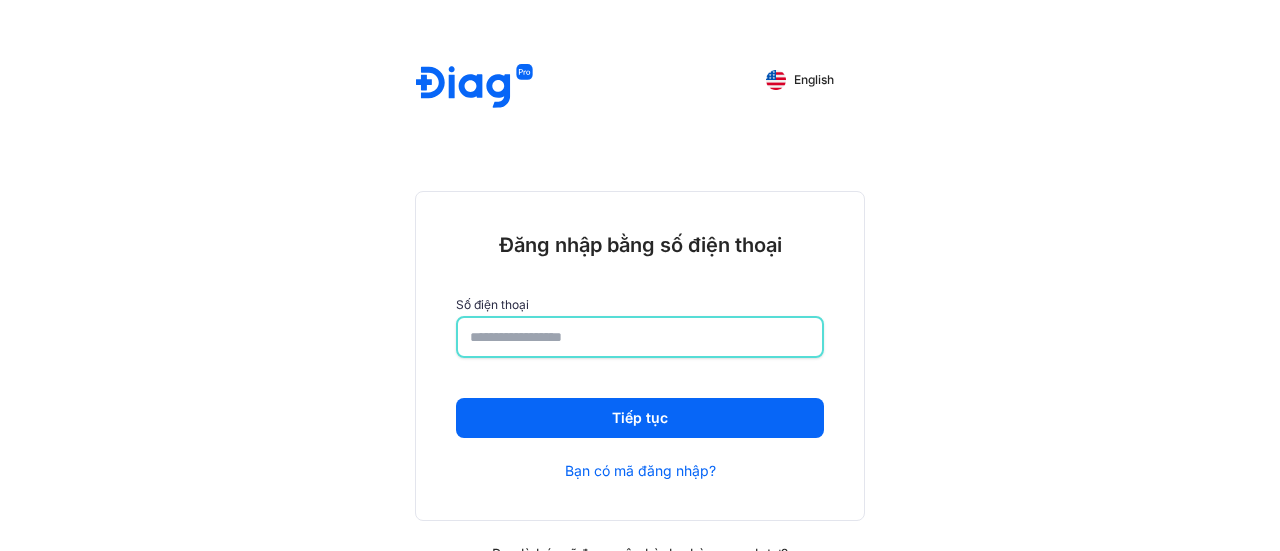 scroll, scrollTop: 0, scrollLeft: 0, axis: both 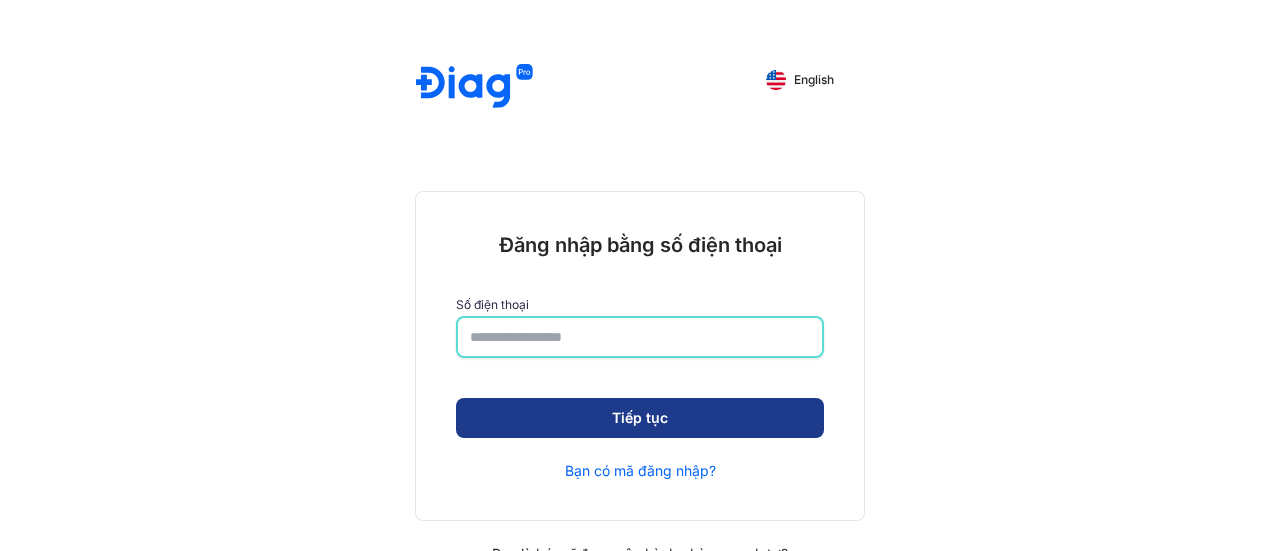 type on "**********" 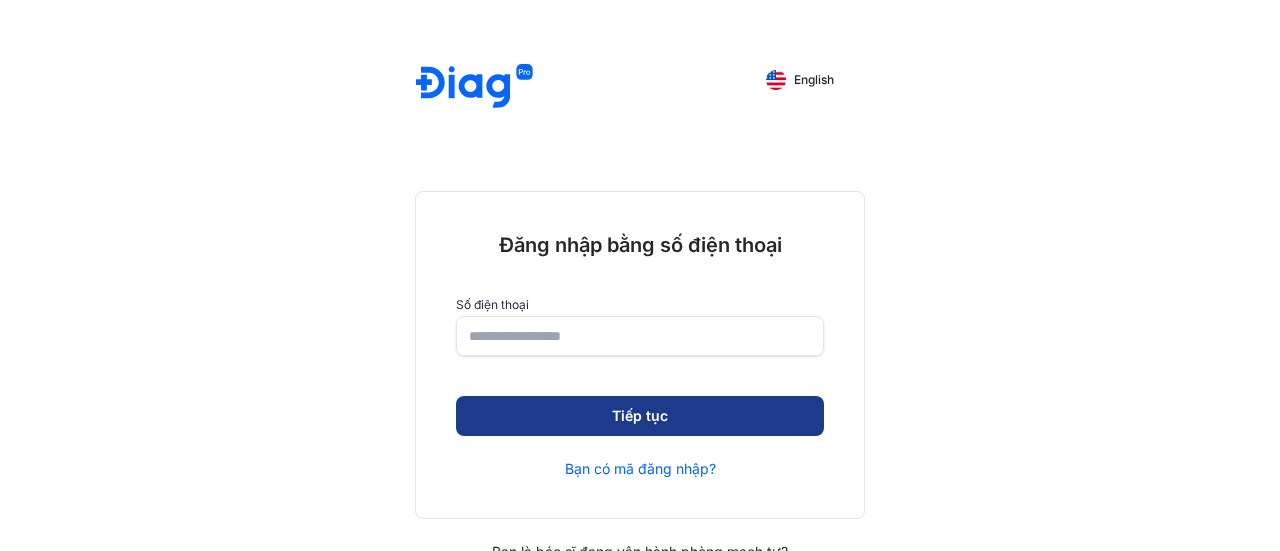click on "Tiếp tục" at bounding box center [640, 416] 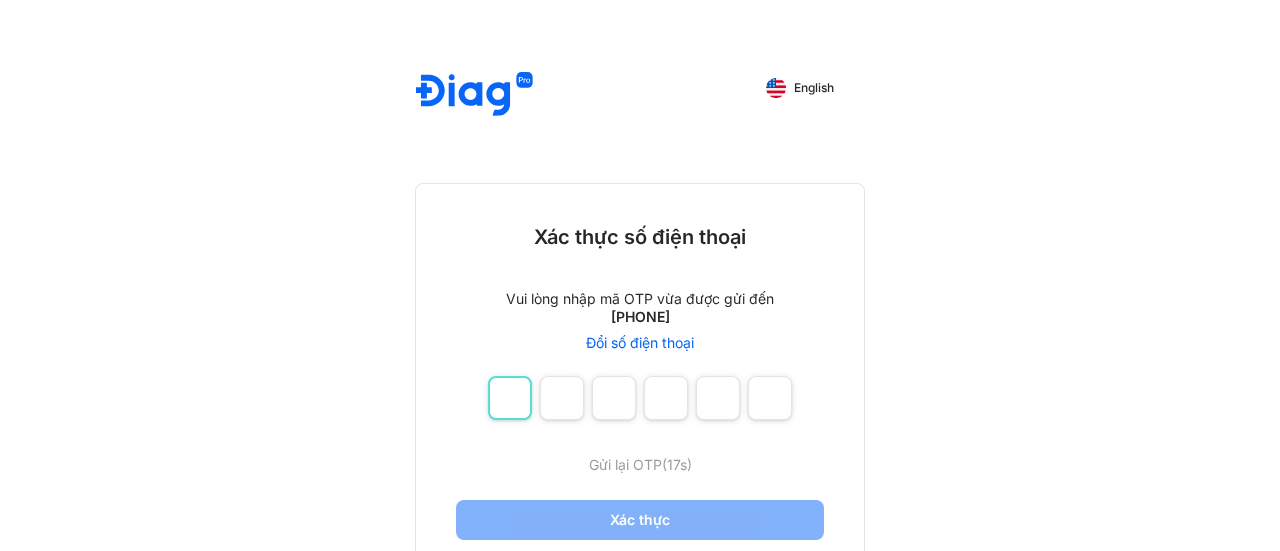 click at bounding box center (510, 398) 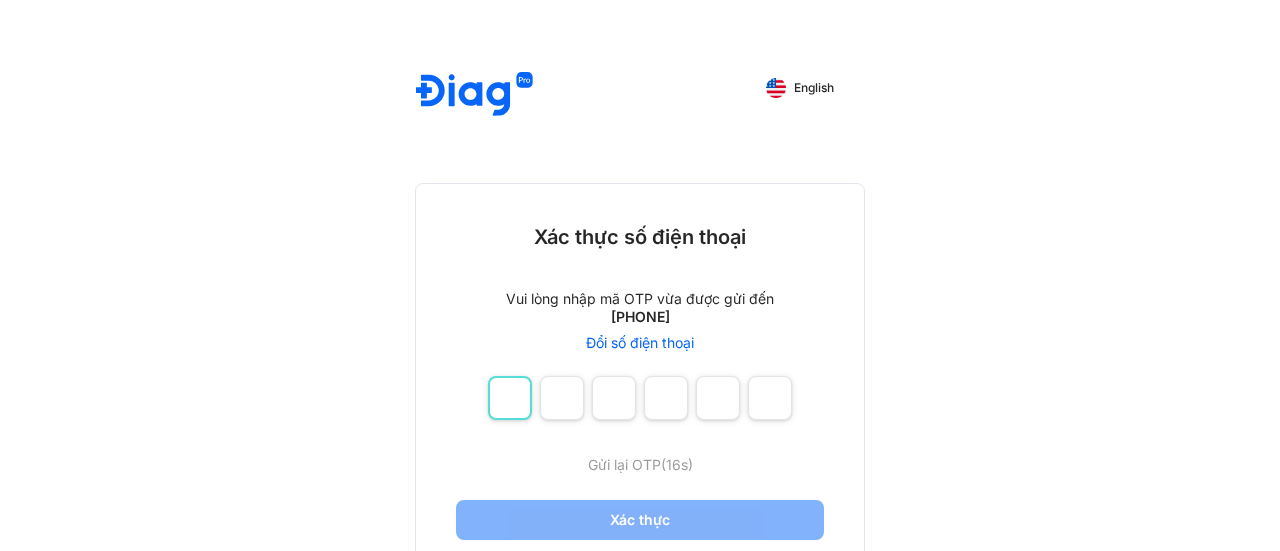 type on "*" 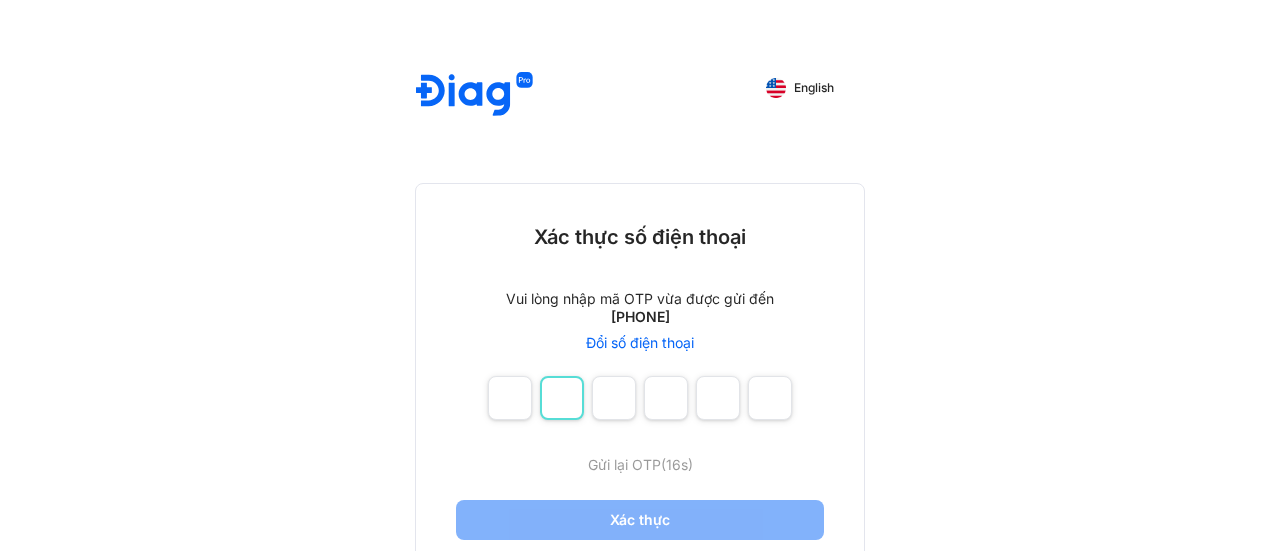 type on "*" 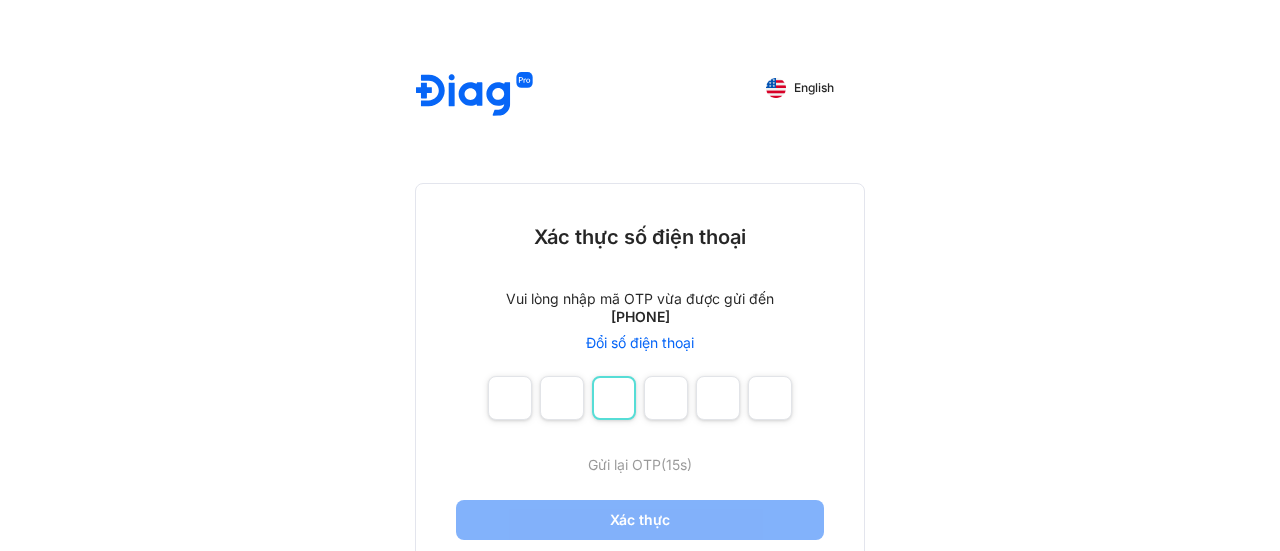 type on "*" 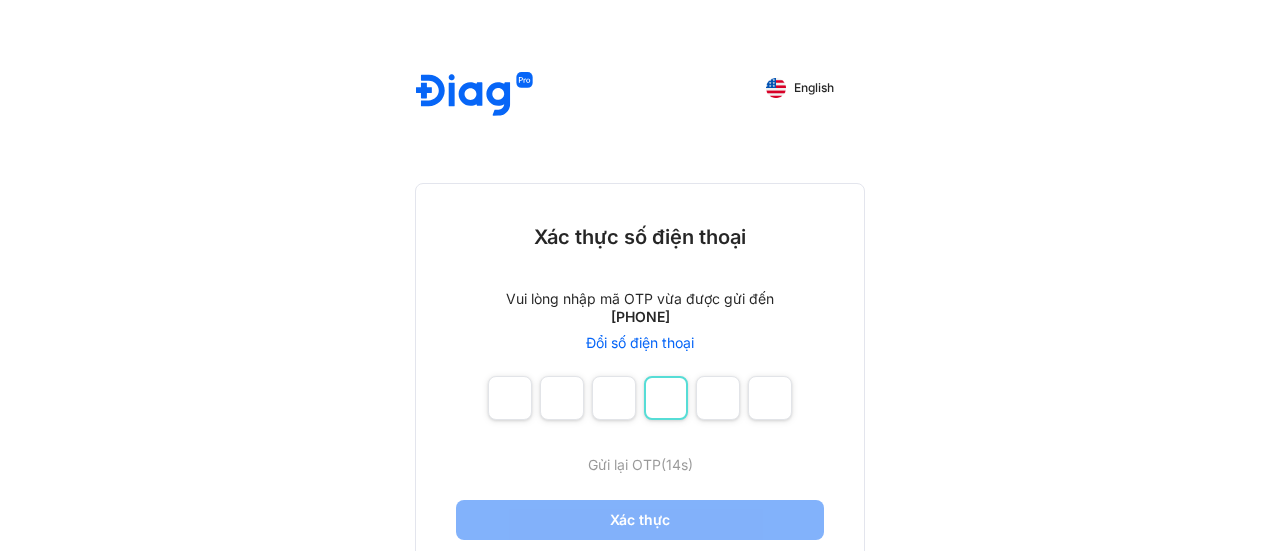 type on "*" 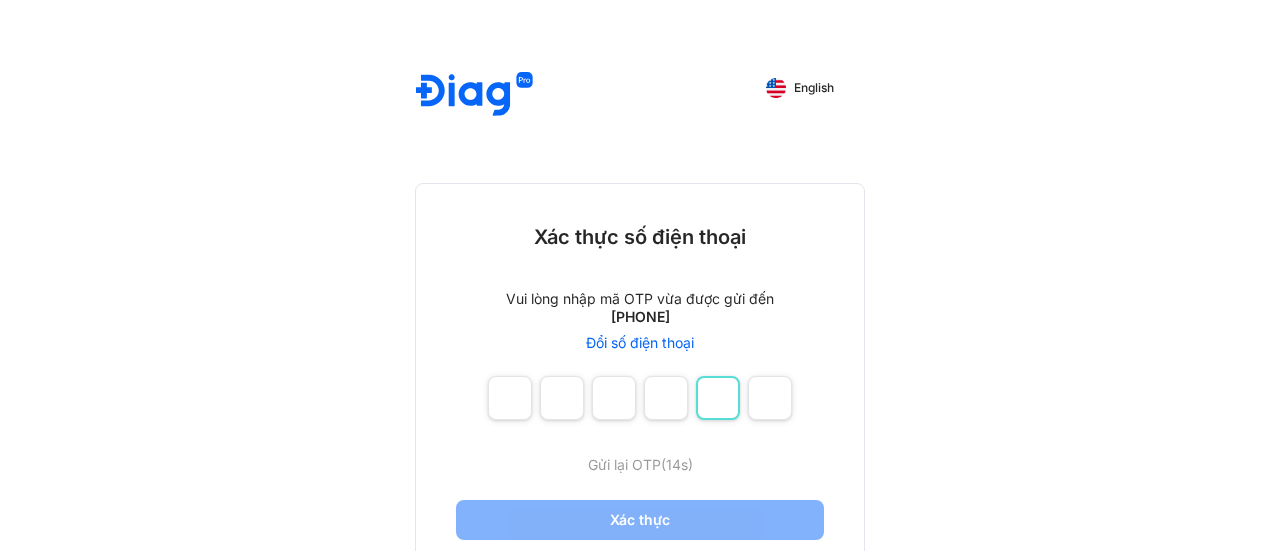 type on "*" 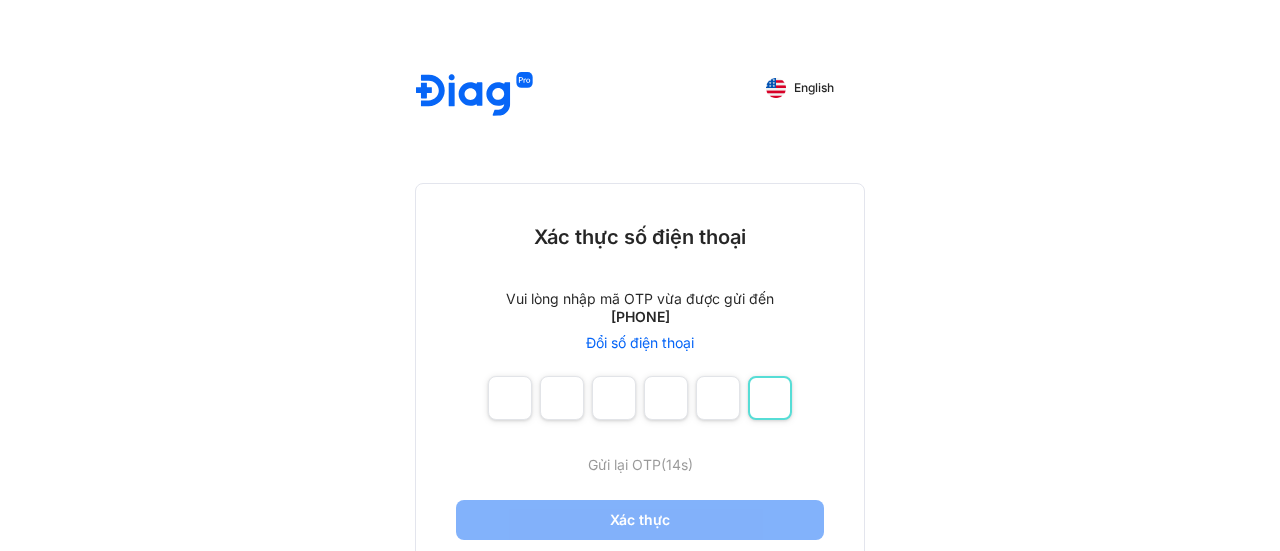 type on "*" 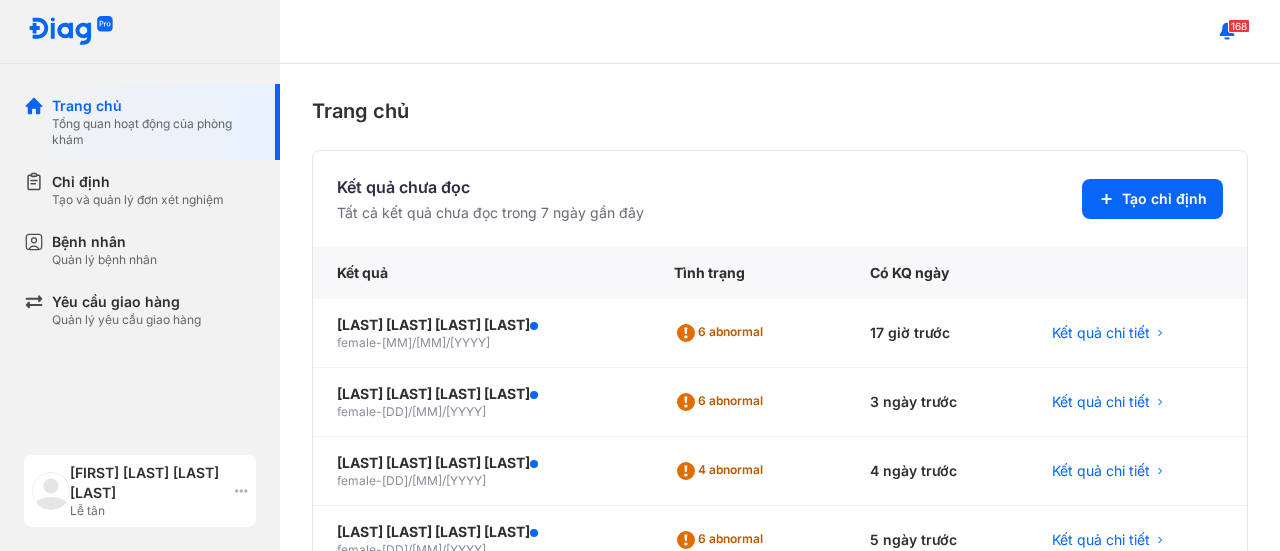 click 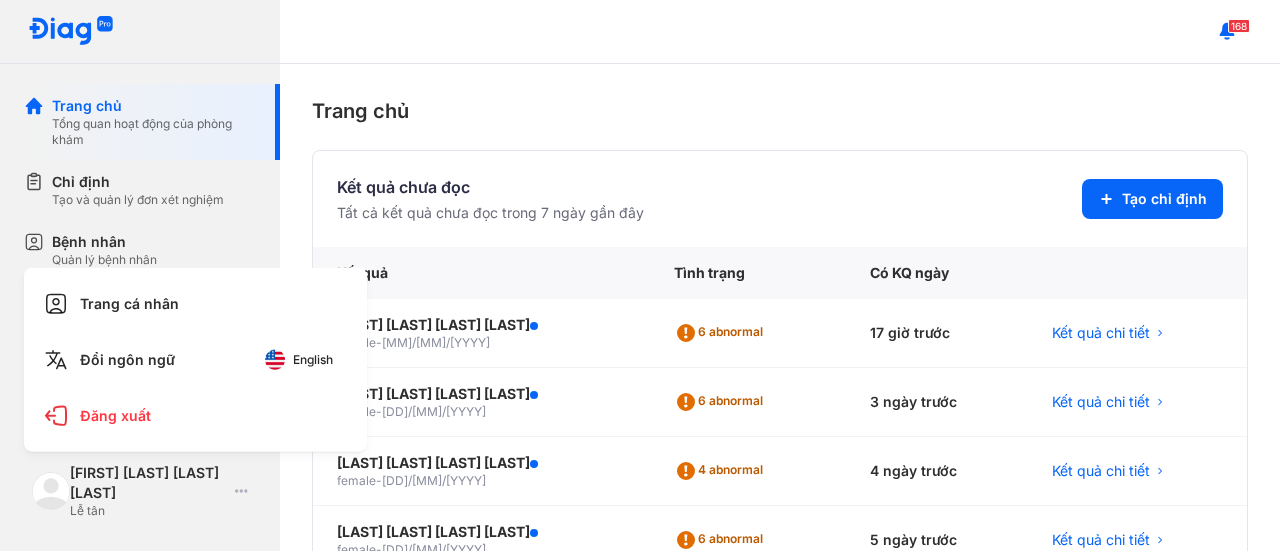 click on "Trang chủ Tổng quan hoạt động của phòng khám Chỉ định Tạo và quản lý đơn xét nghiệm Bệnh nhân Quản lý bệnh nhân Yêu cầu giao hàng Quản lý yêu cầu giao hàng Phạm Trần Thị Cẩm Yến Lễ tân  Trang cá nhân  Đổi ngôn ngữ  English  Đăng xuất" at bounding box center [140, 275] 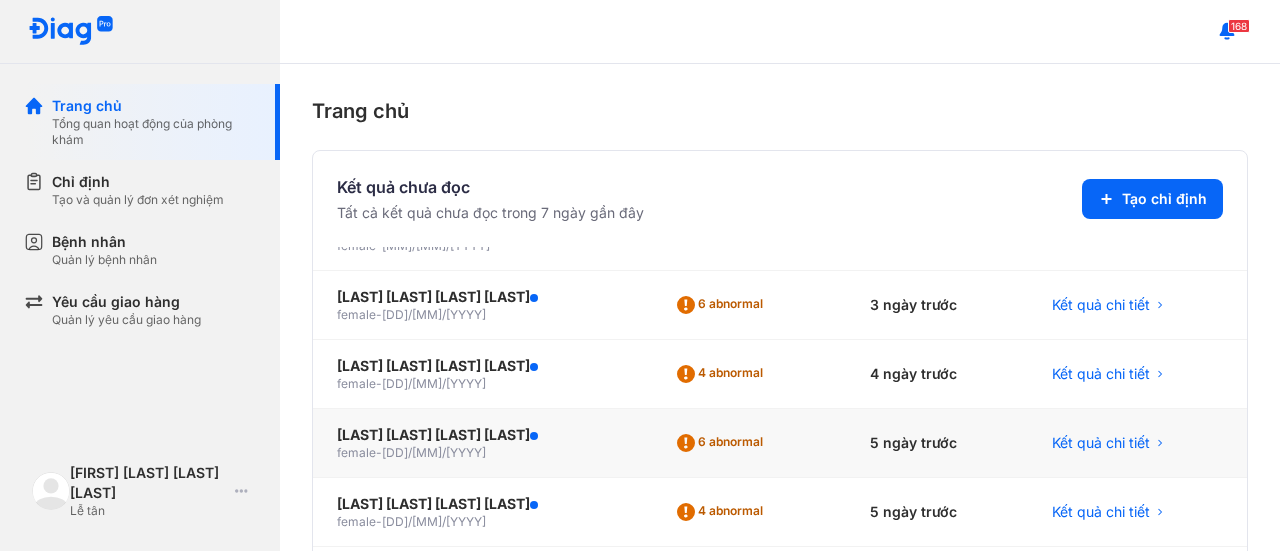scroll, scrollTop: 221, scrollLeft: 0, axis: vertical 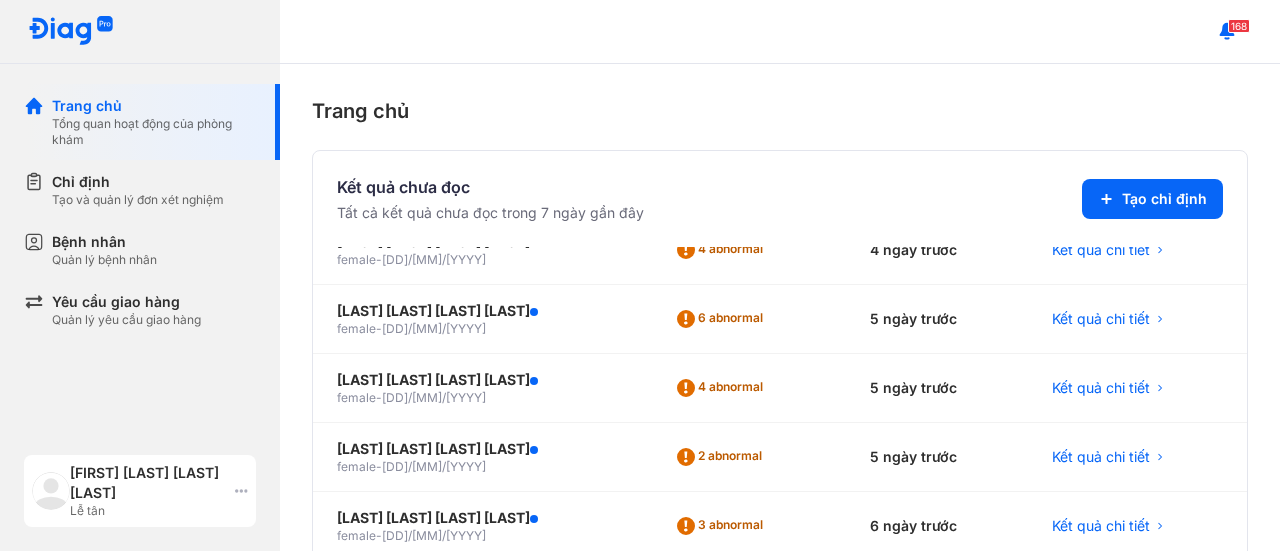 click on "[LAST] [FIRST] [MIDDLE]" at bounding box center [148, 483] 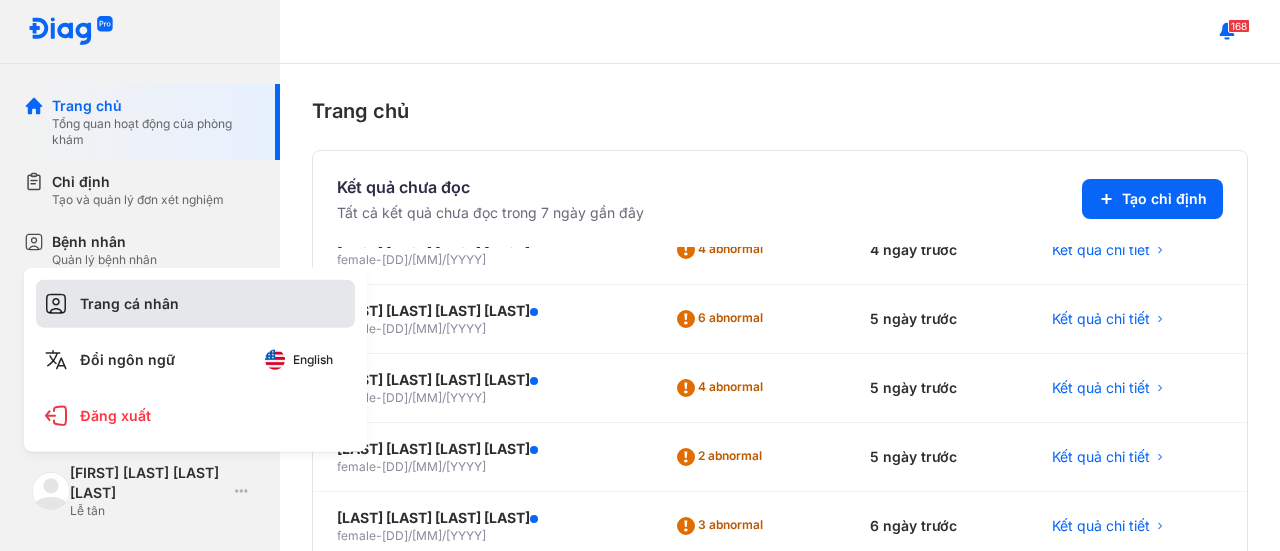 click on "Trang cá nhân" at bounding box center [195, 304] 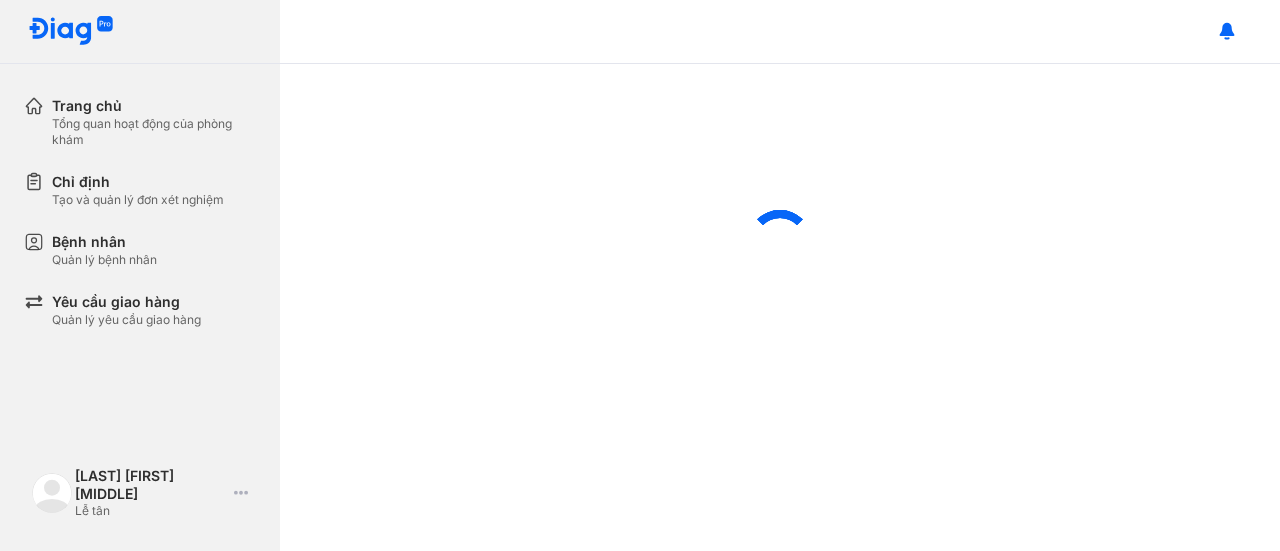 scroll, scrollTop: 0, scrollLeft: 0, axis: both 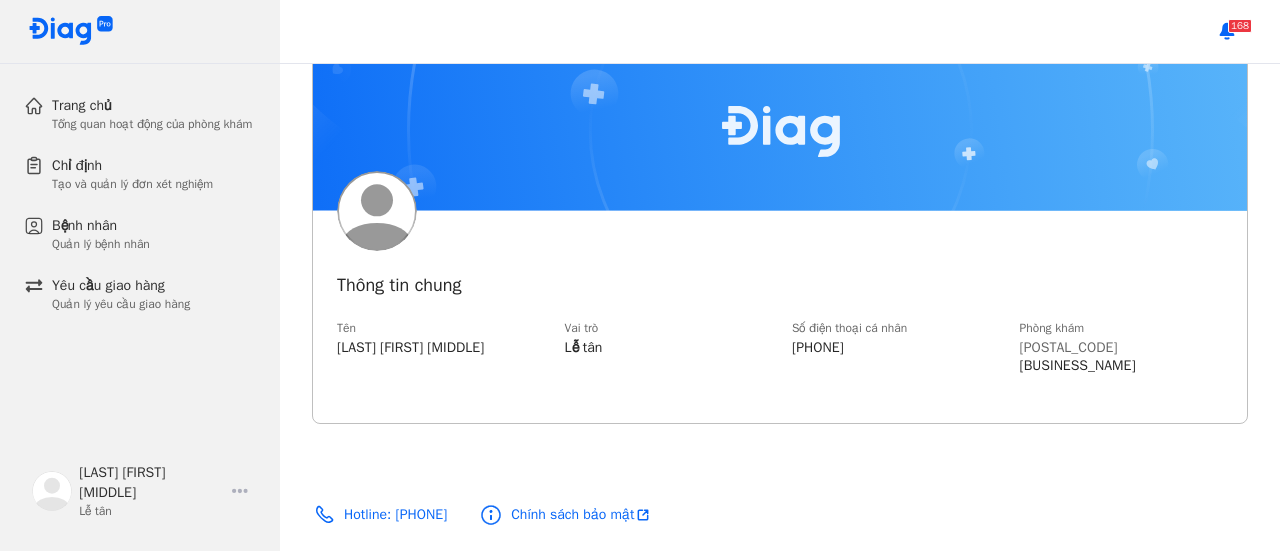click on "Số điện thoại cá nhân" at bounding box center [894, 328] 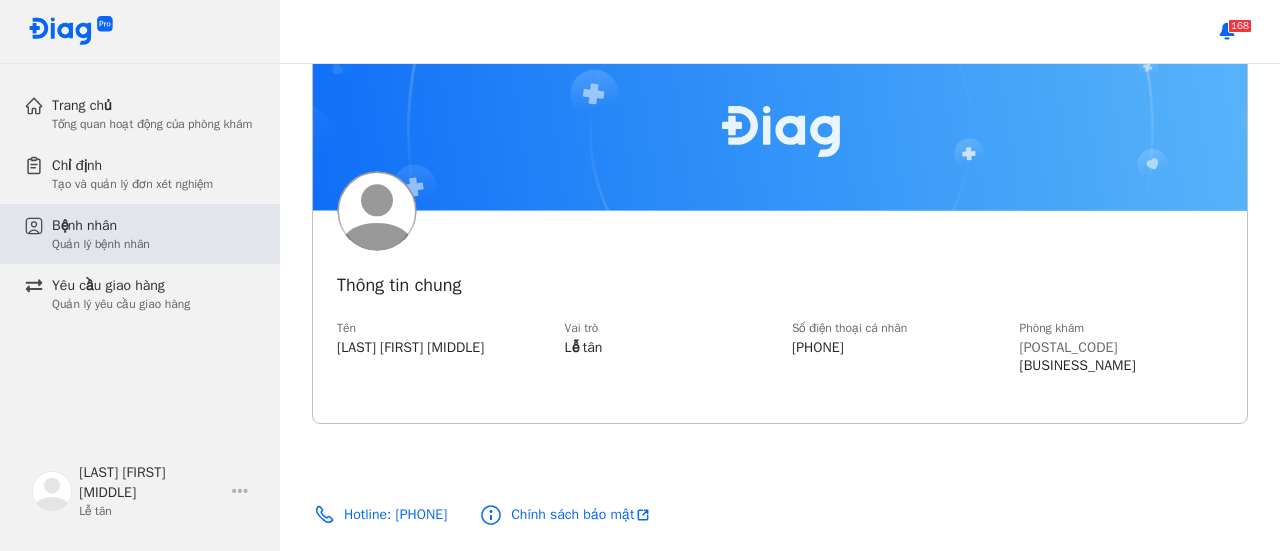 click on "Quản lý bệnh nhân" at bounding box center (101, 244) 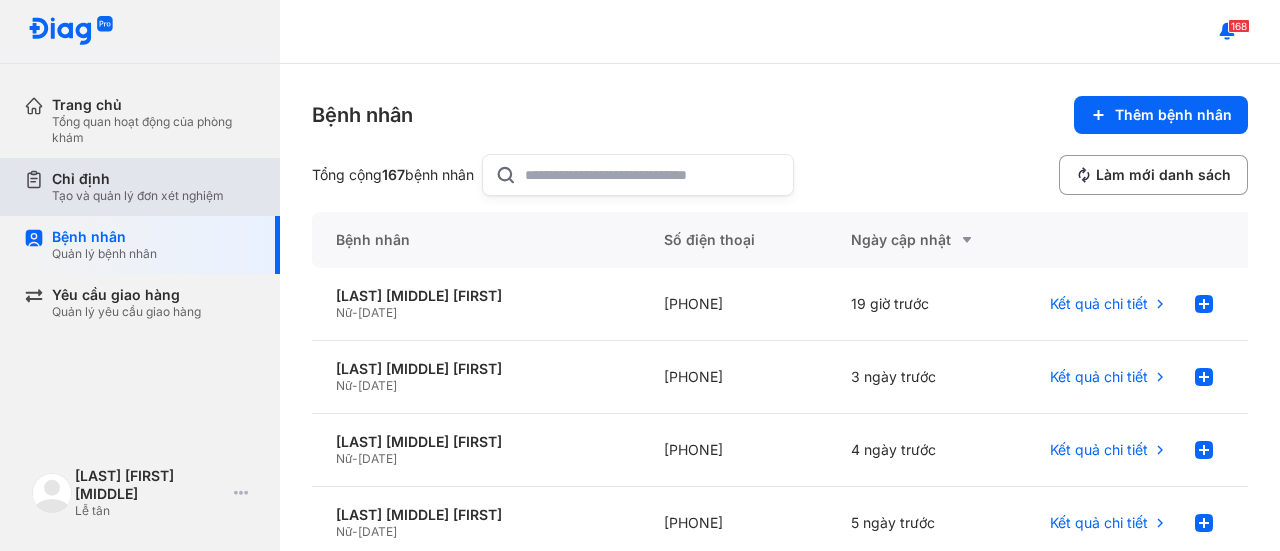 click on "Tạo và quản lý đơn xét nghiệm" at bounding box center [138, 196] 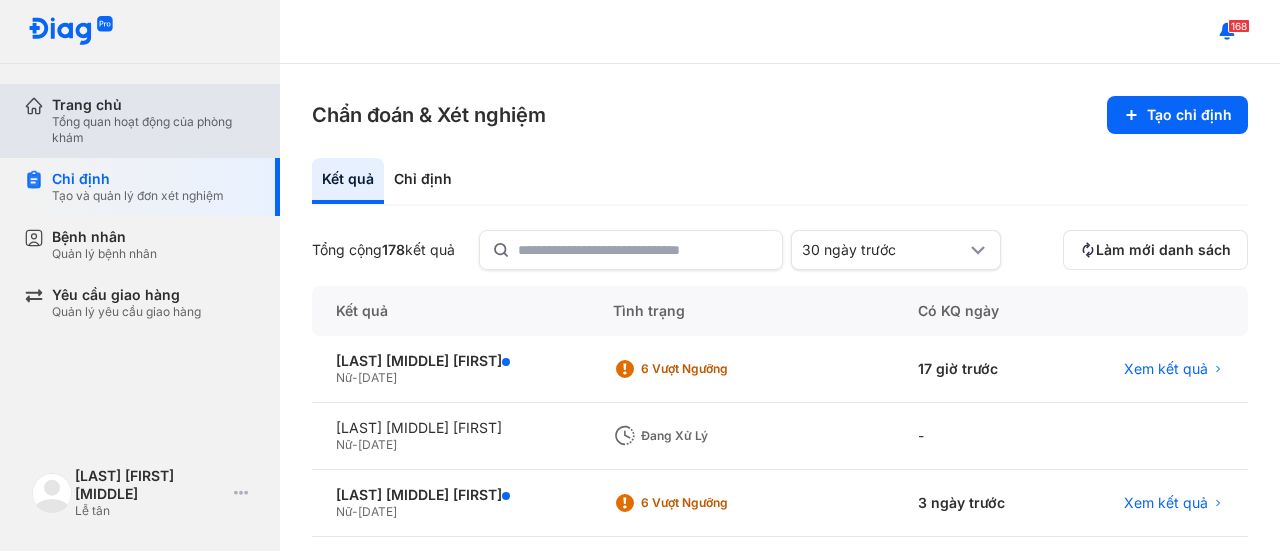click on "Tổng quan hoạt động của phòng khám" at bounding box center [154, 130] 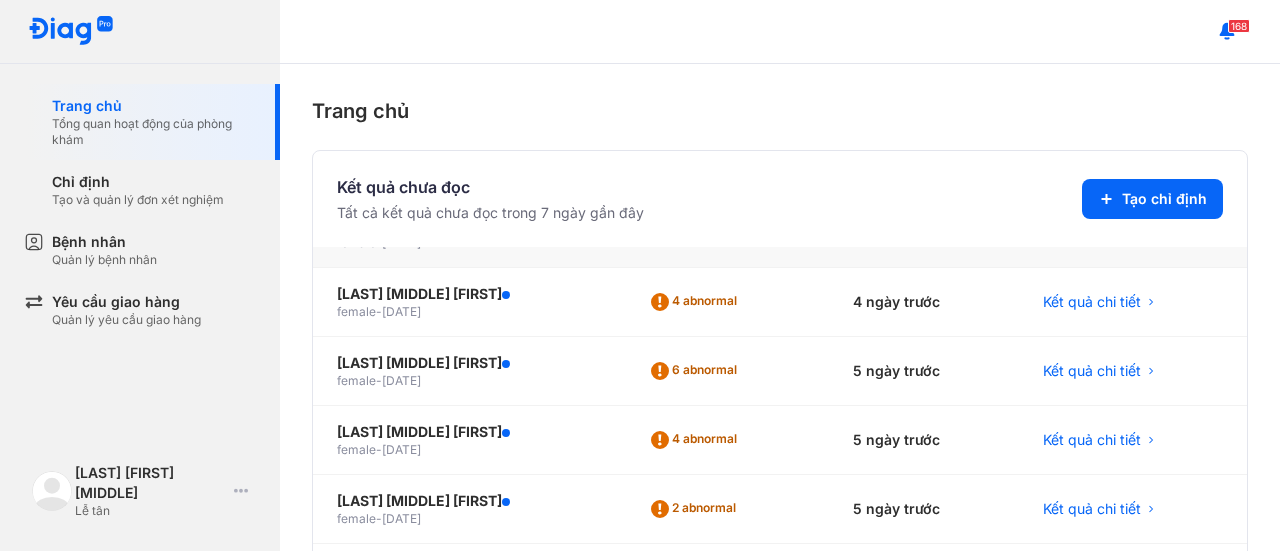 scroll, scrollTop: 221, scrollLeft: 0, axis: vertical 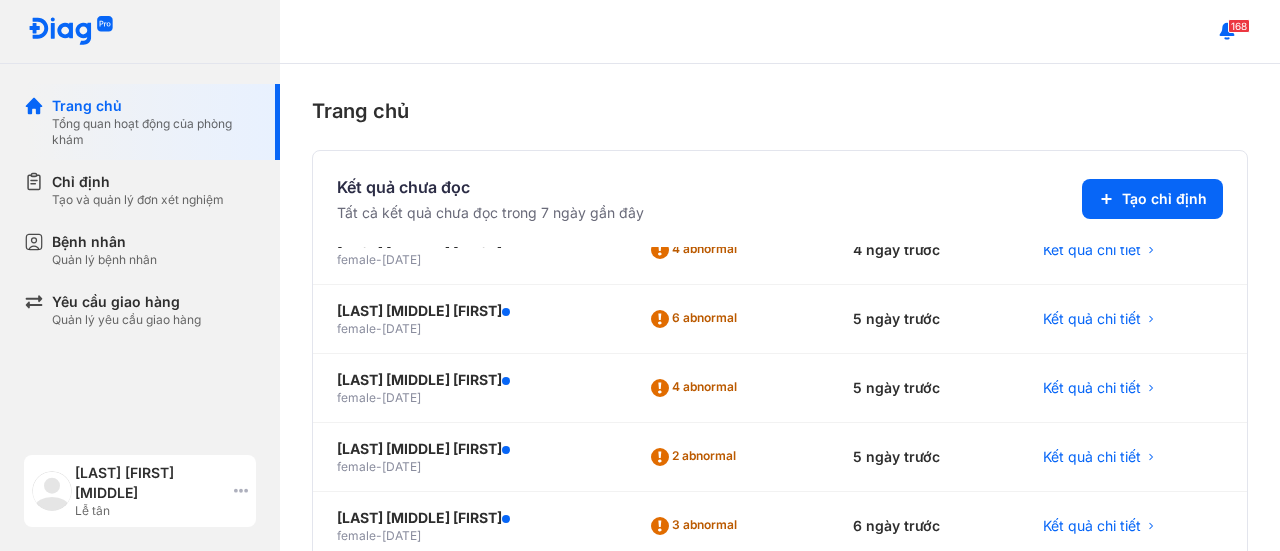 click 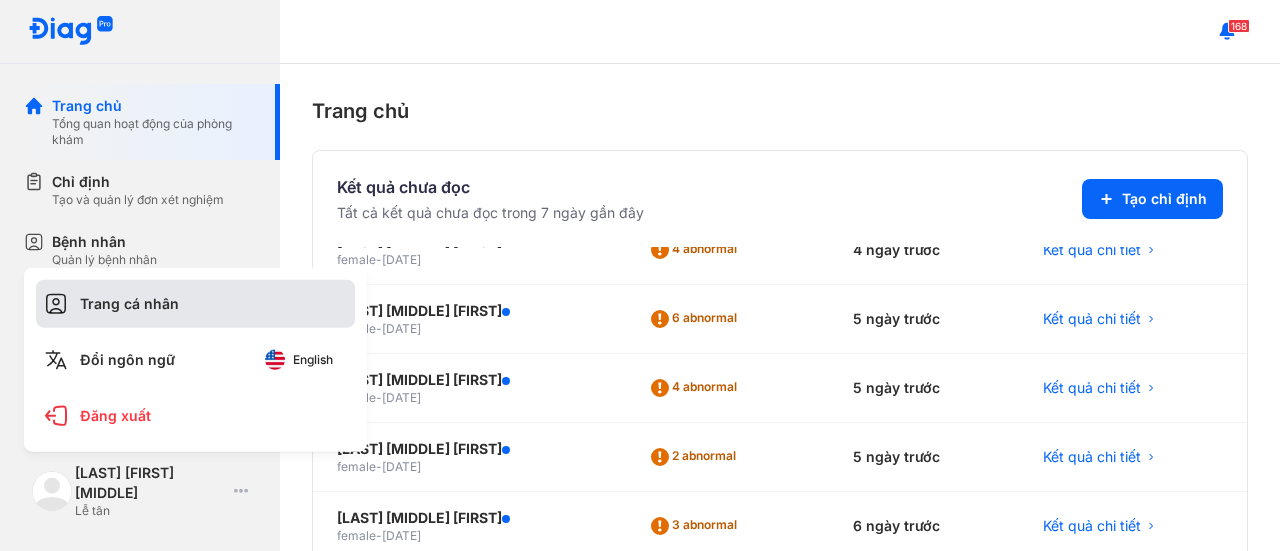 click on "Trang cá nhân" at bounding box center (195, 304) 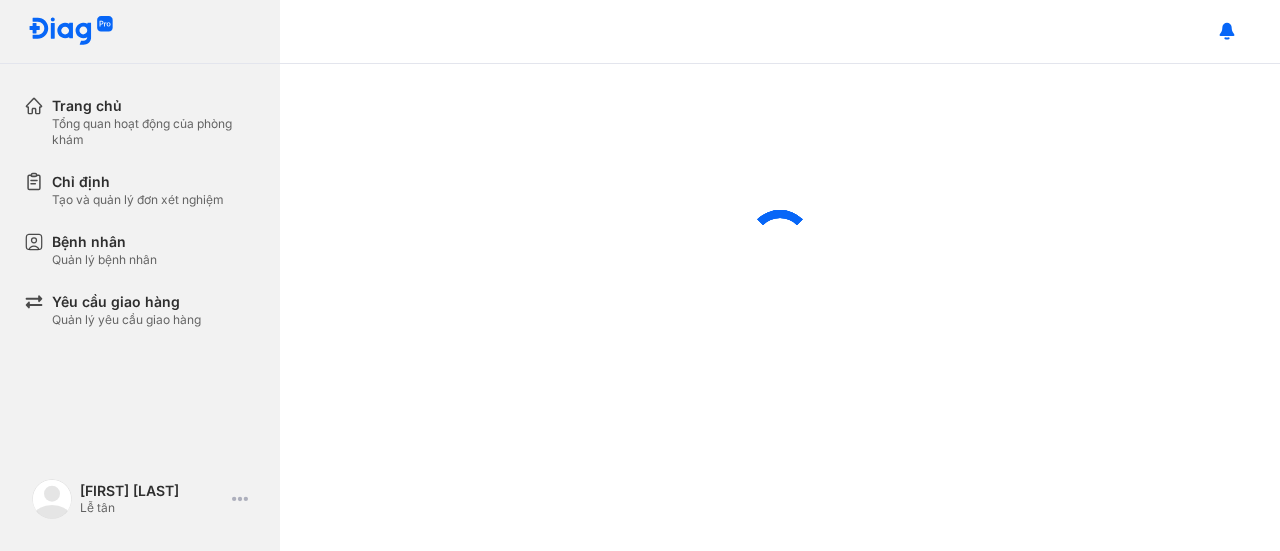scroll, scrollTop: 0, scrollLeft: 0, axis: both 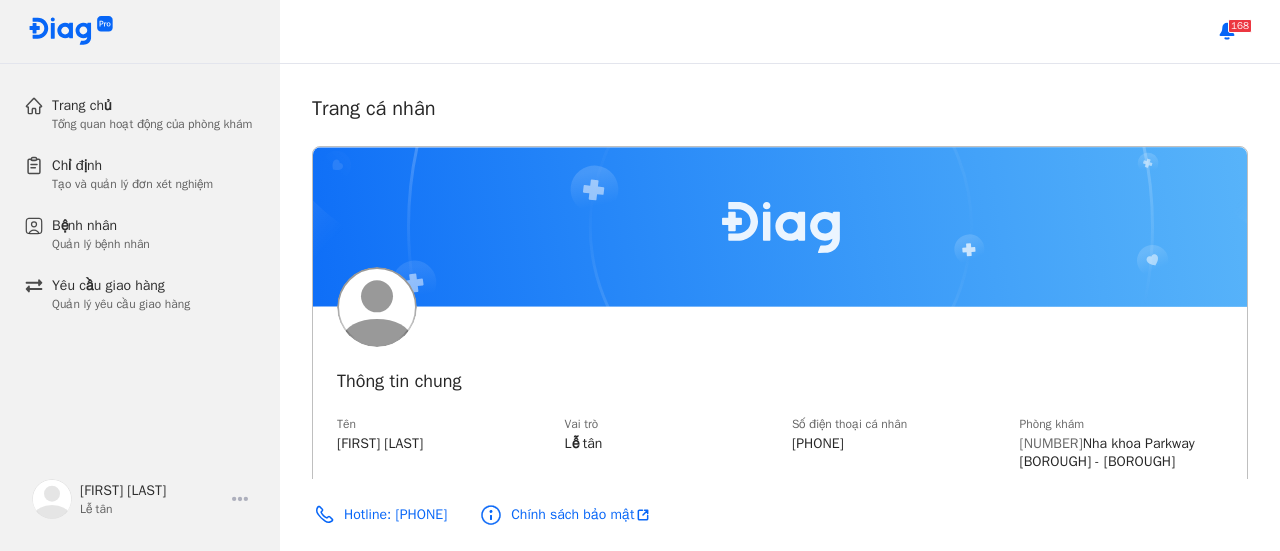 click on "[POSTAL_CODE] [BUSINESS_NAME]" at bounding box center [1122, 453] 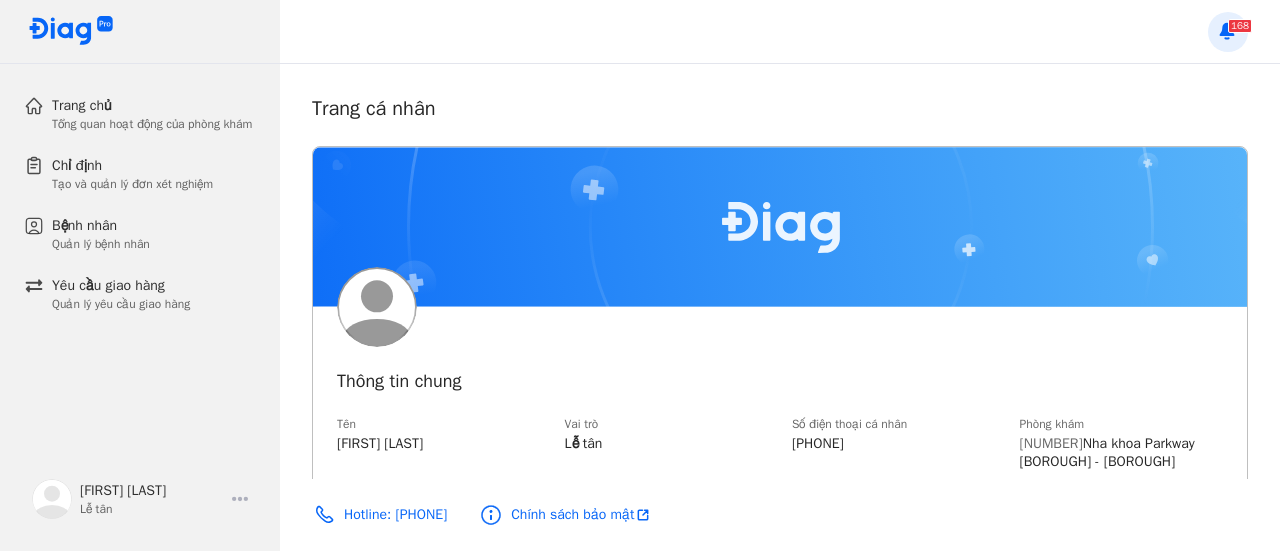 click 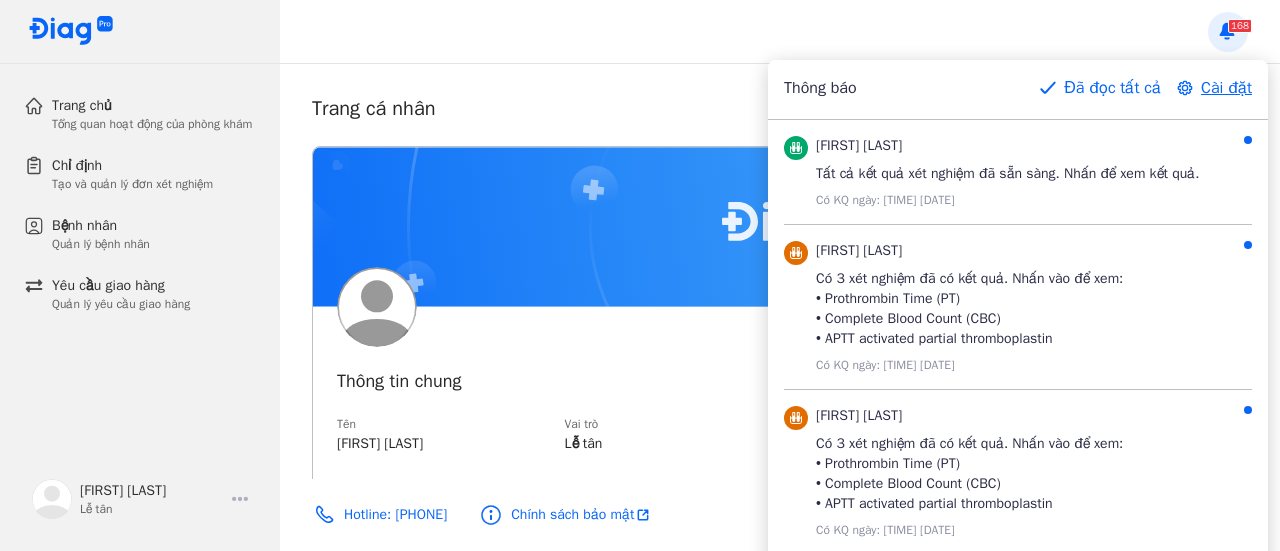click on "Cài đặt" at bounding box center [1214, 88] 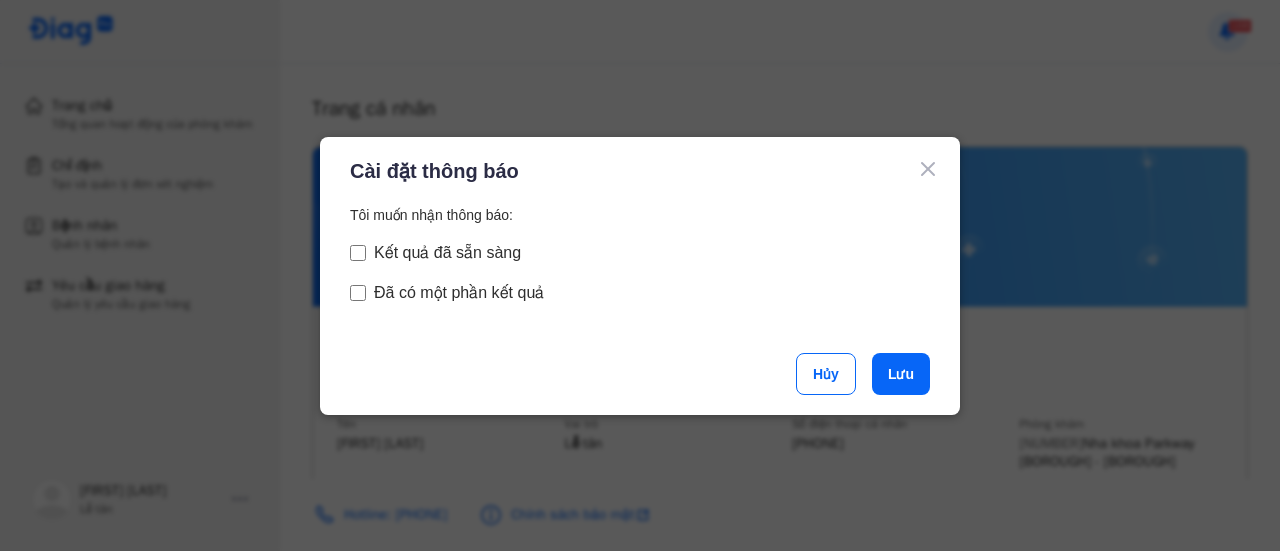drag, startPoint x: 1122, startPoint y: 207, endPoint x: 1128, endPoint y: 142, distance: 65.27634 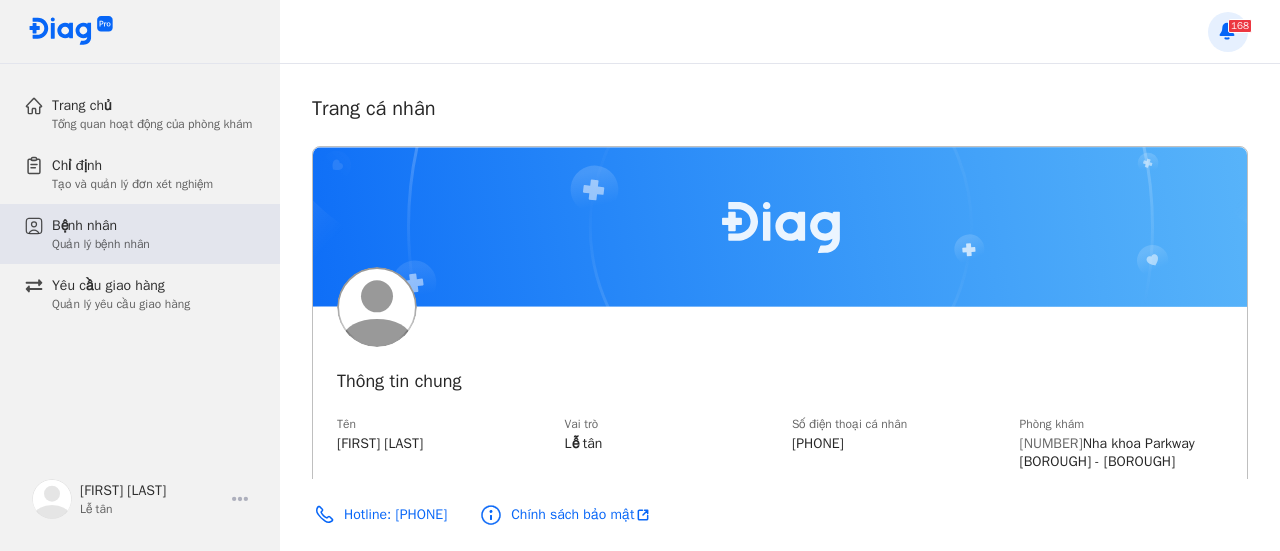 click on "Quản lý bệnh nhân" at bounding box center [101, 244] 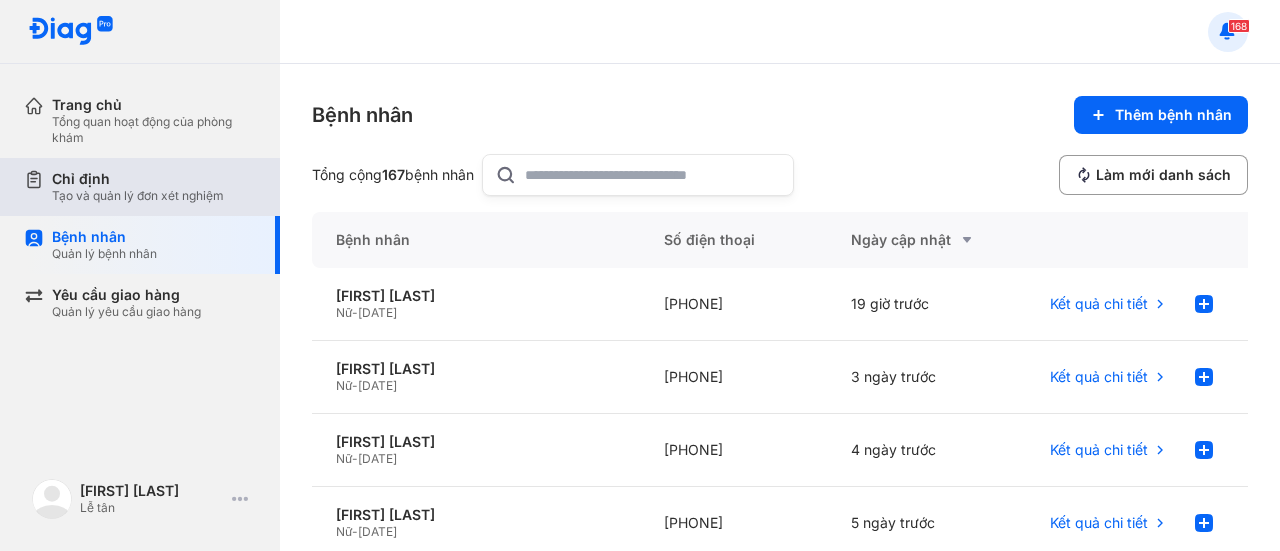click on "Tạo và quản lý đơn xét nghiệm" at bounding box center (138, 196) 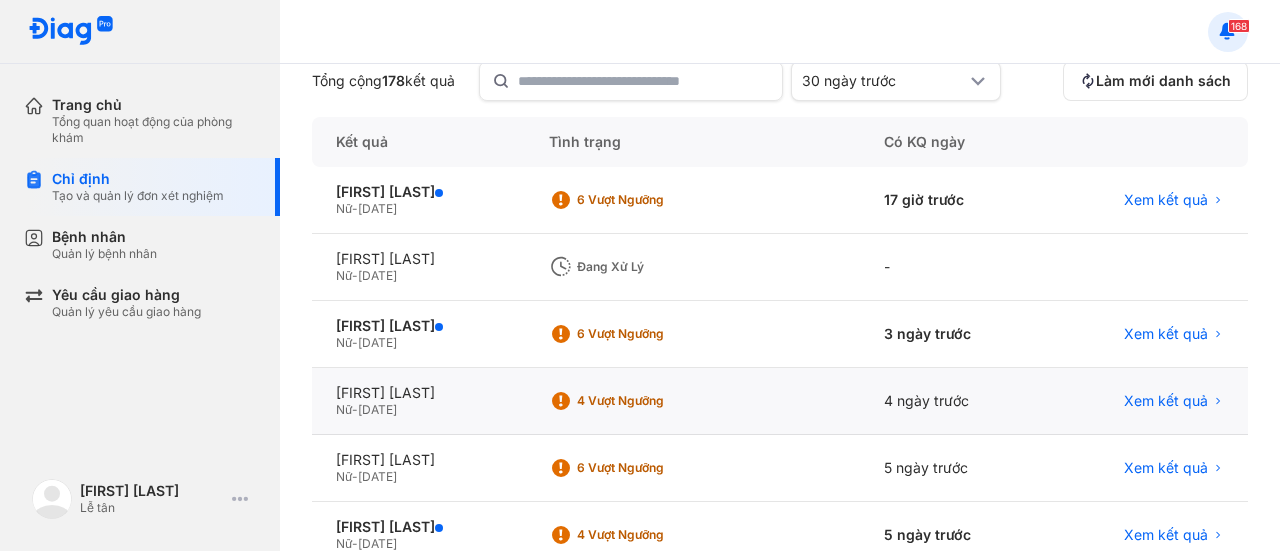 scroll, scrollTop: 400, scrollLeft: 0, axis: vertical 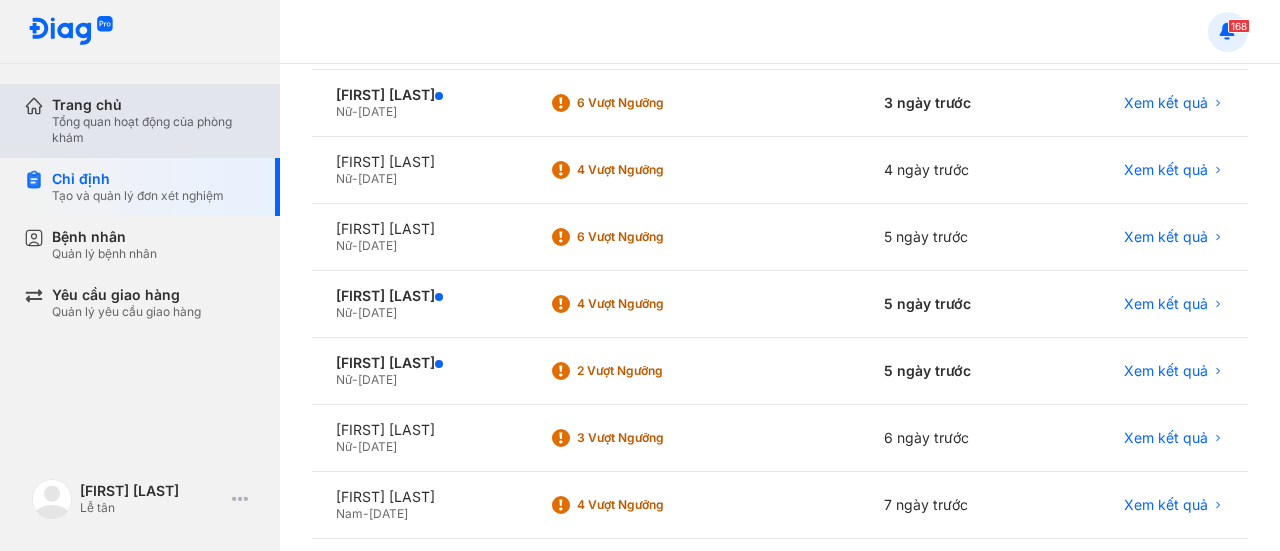click on "Tổng quan hoạt động của phòng khám" at bounding box center (154, 130) 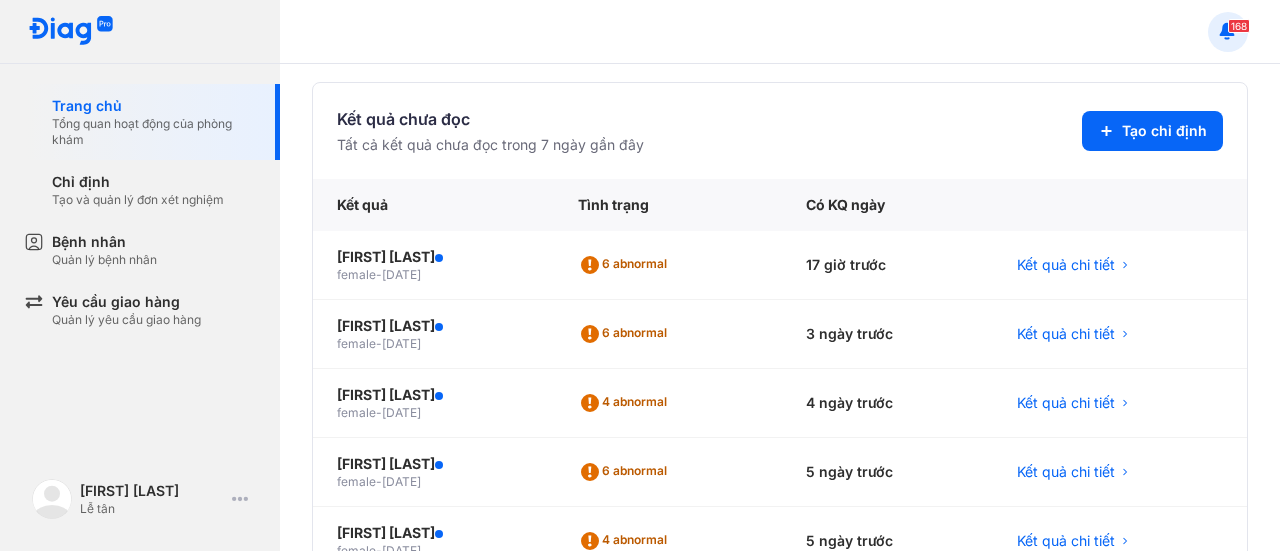 scroll, scrollTop: 100, scrollLeft: 0, axis: vertical 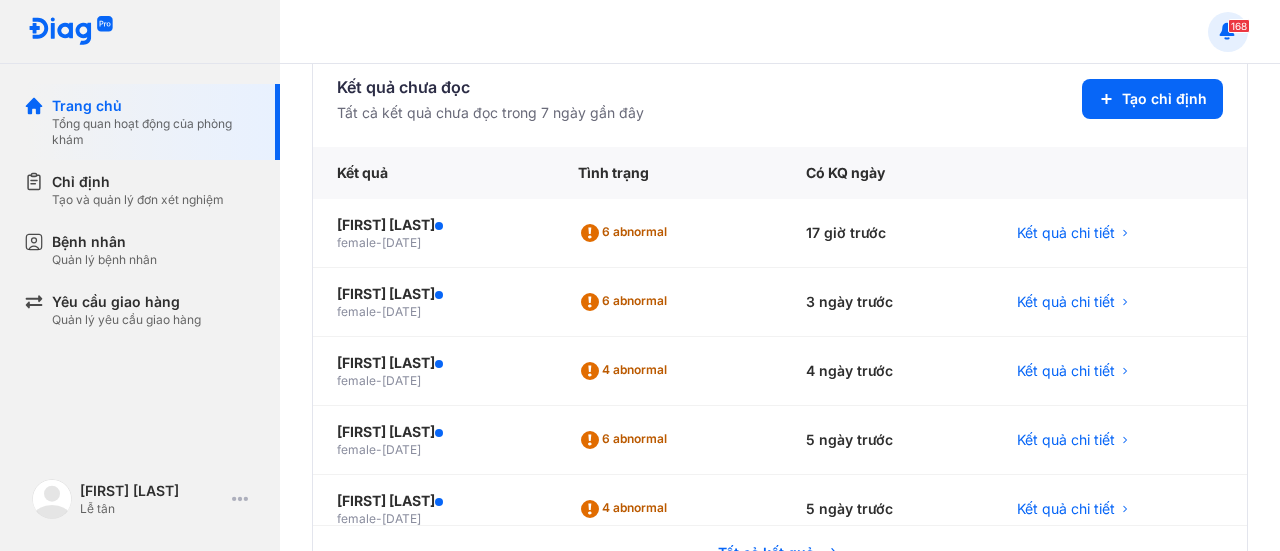 click at bounding box center [71, 31] 